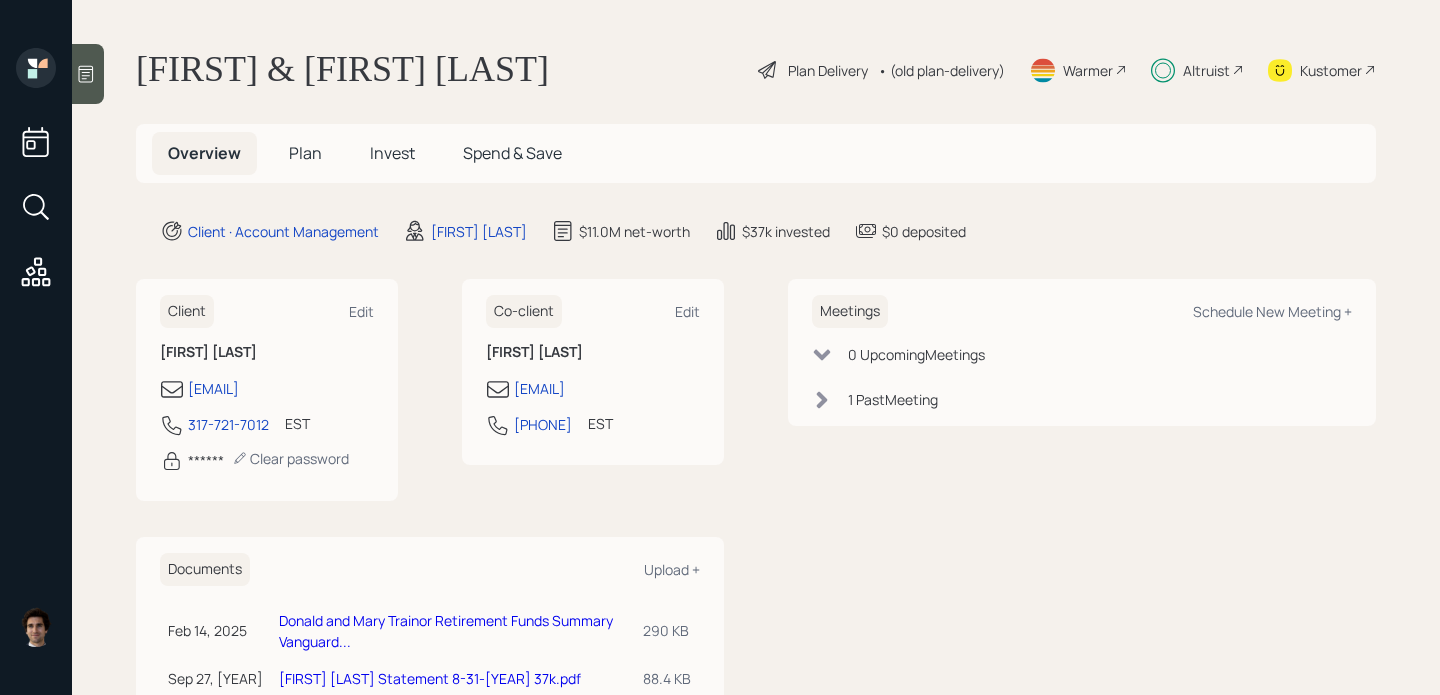 scroll, scrollTop: 0, scrollLeft: 0, axis: both 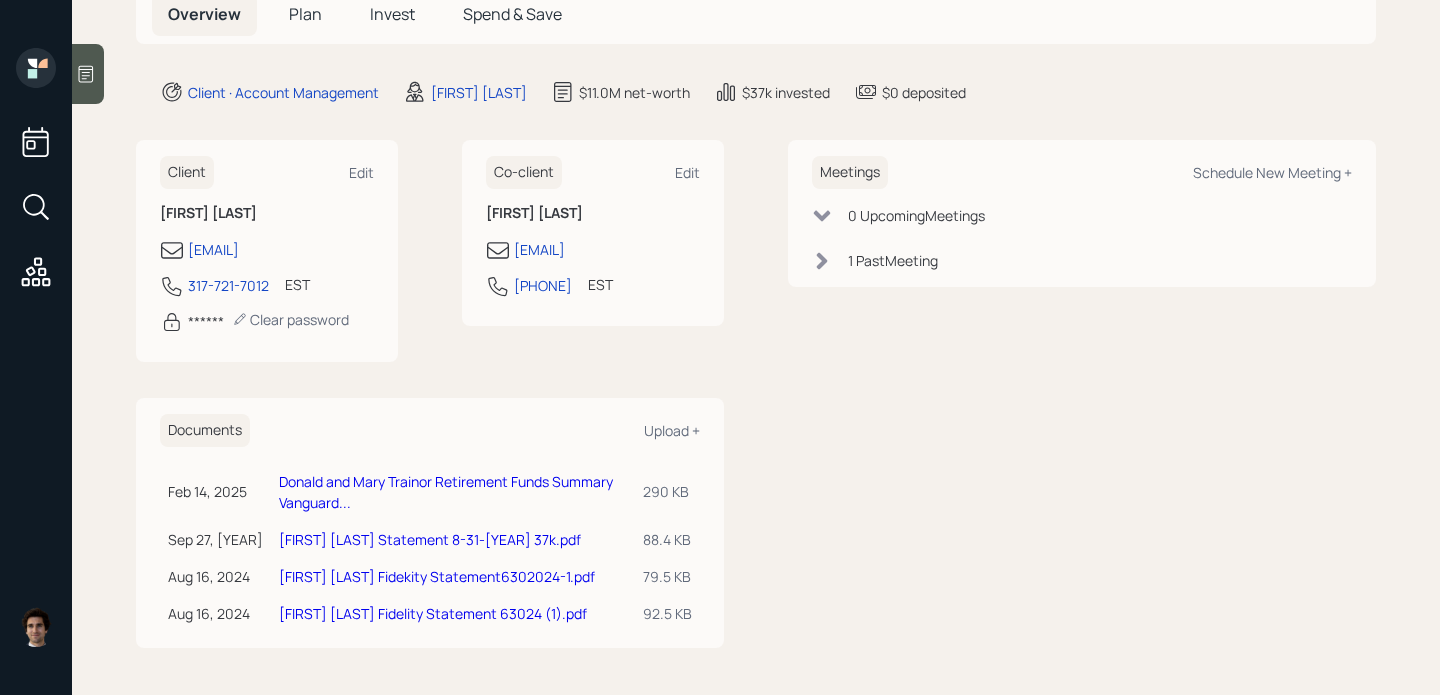 click on "Plan" at bounding box center [305, 14] 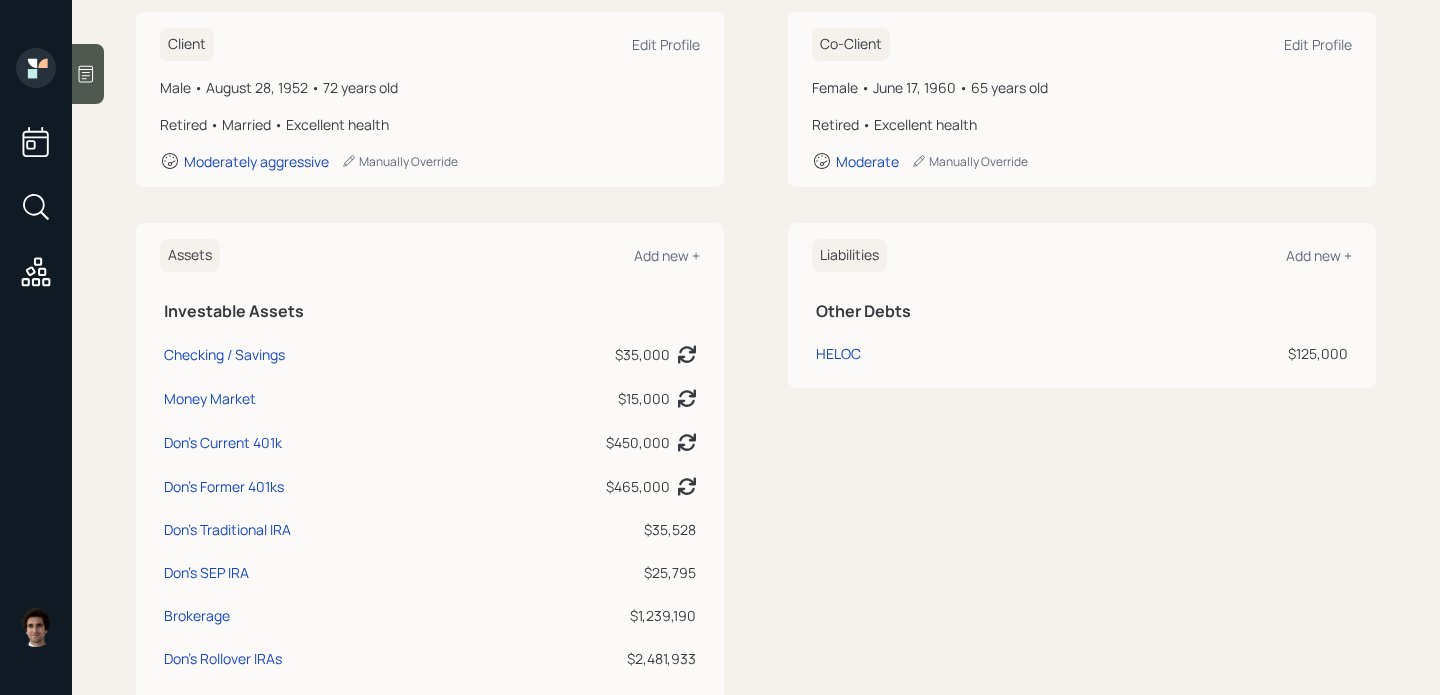 scroll, scrollTop: 0, scrollLeft: 0, axis: both 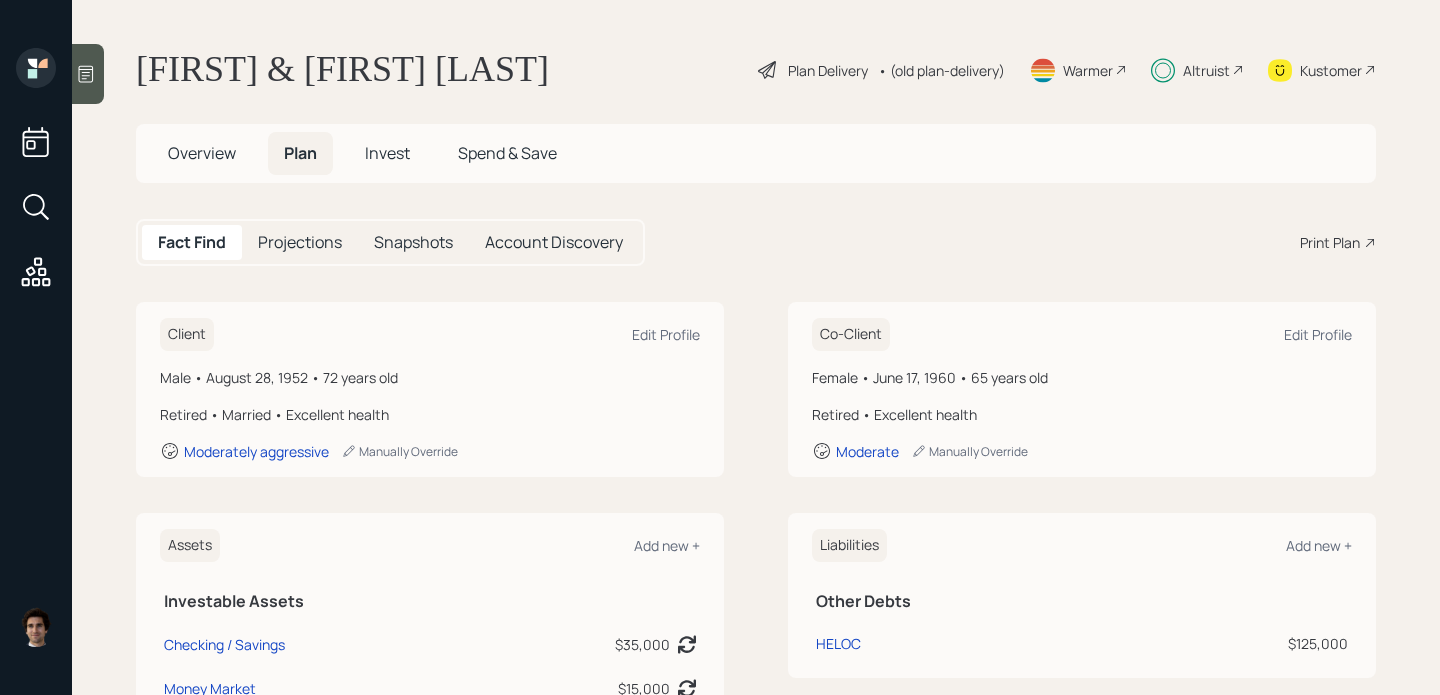 click on "Plan Delivery" at bounding box center (828, 70) 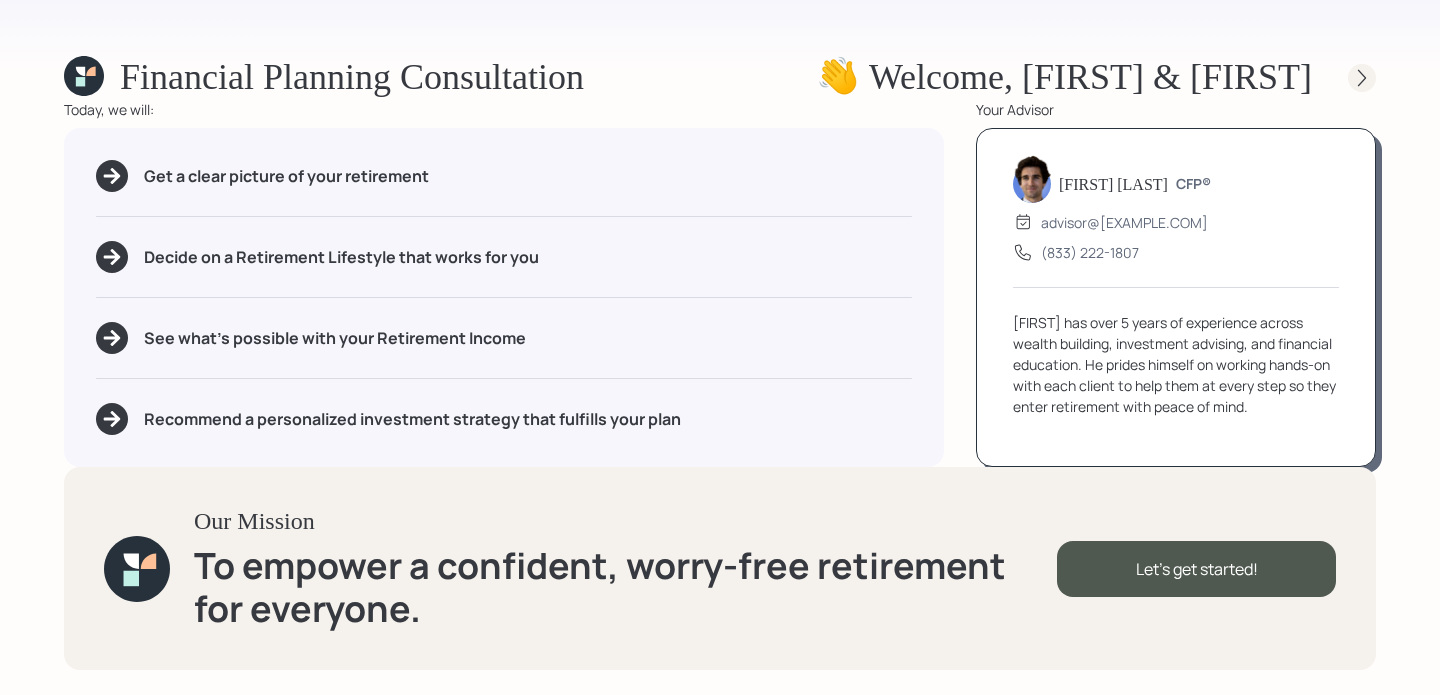 click at bounding box center [1362, 78] 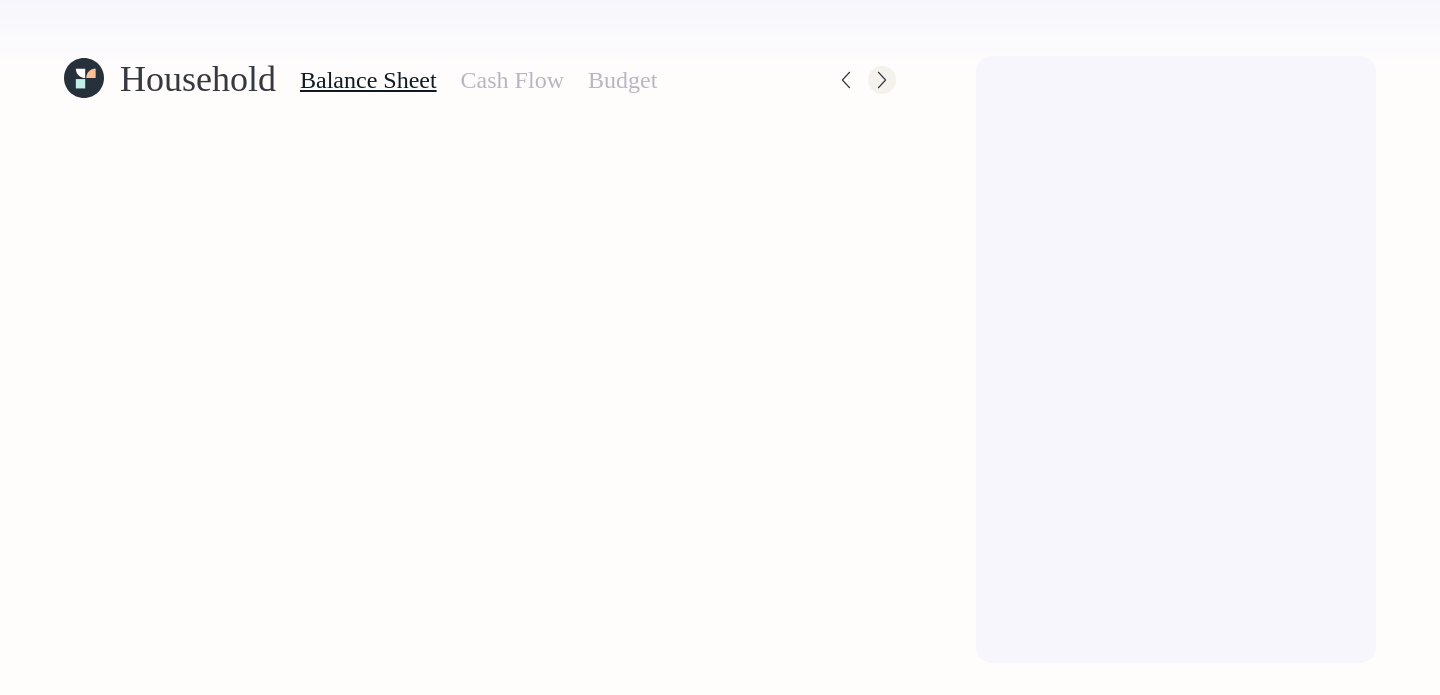 click at bounding box center [882, 80] 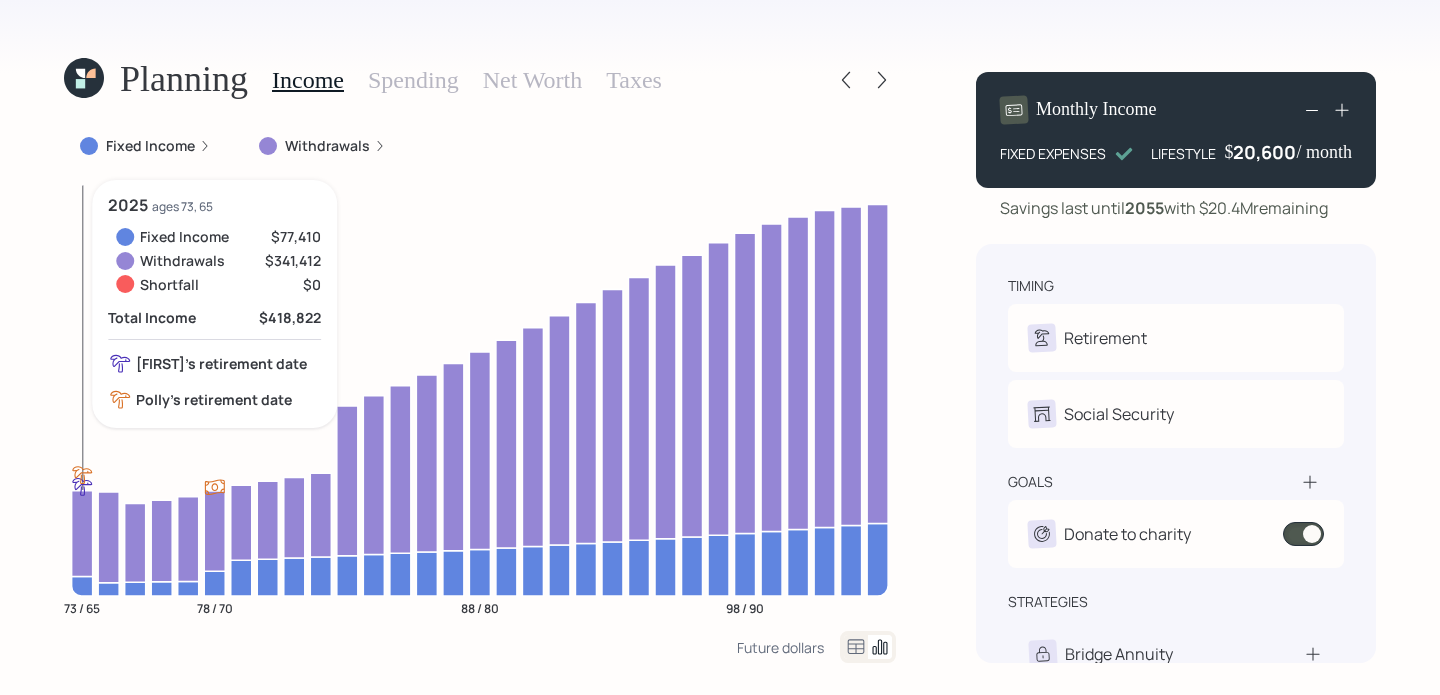 click on "78 / 65 78 / 70 88 / 80 98 / 90" at bounding box center (480, 405) 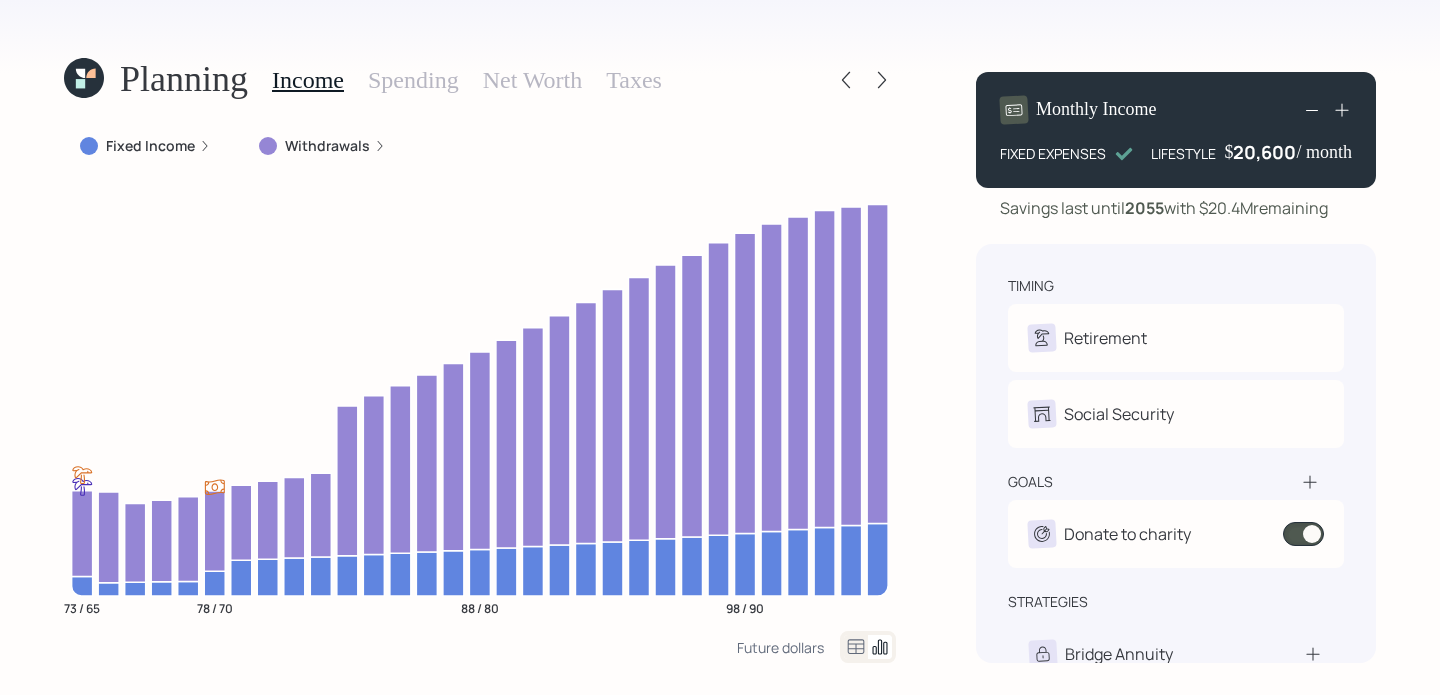 click on "Net Worth" at bounding box center (533, 80) 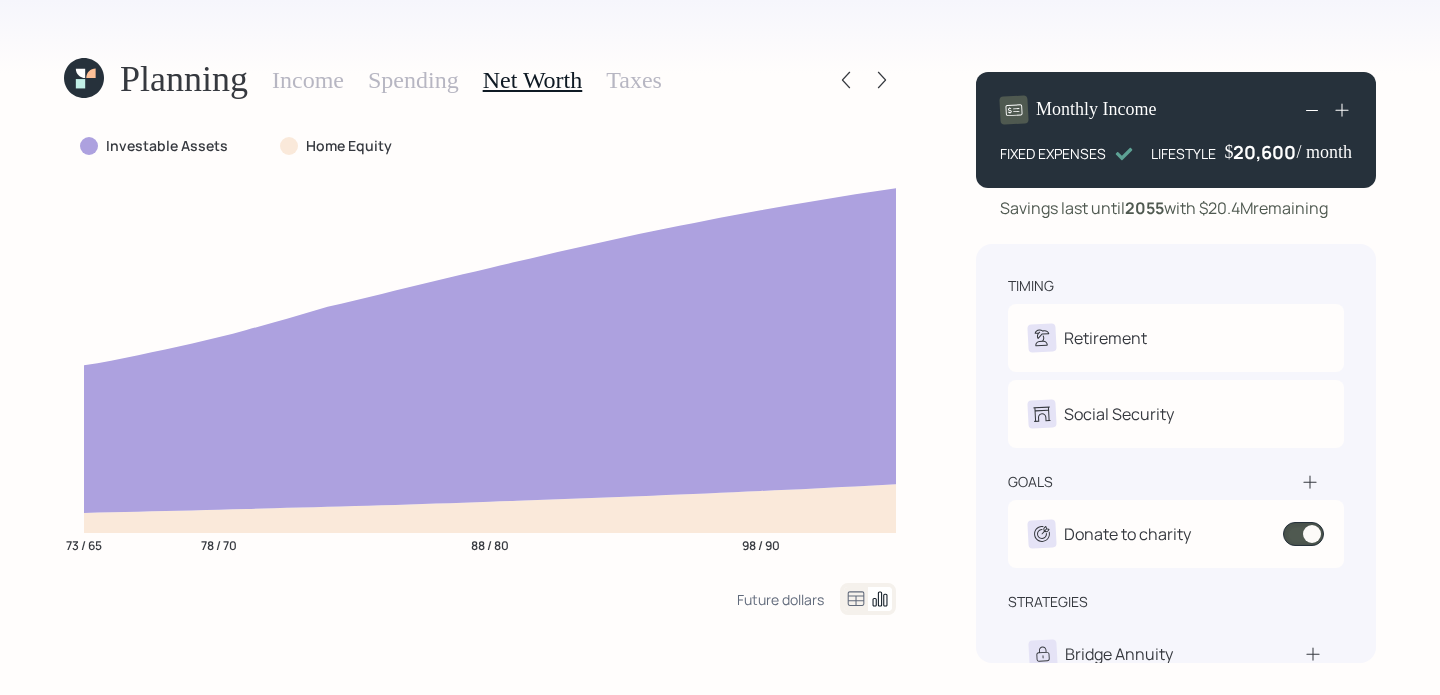 scroll, scrollTop: 17, scrollLeft: 0, axis: vertical 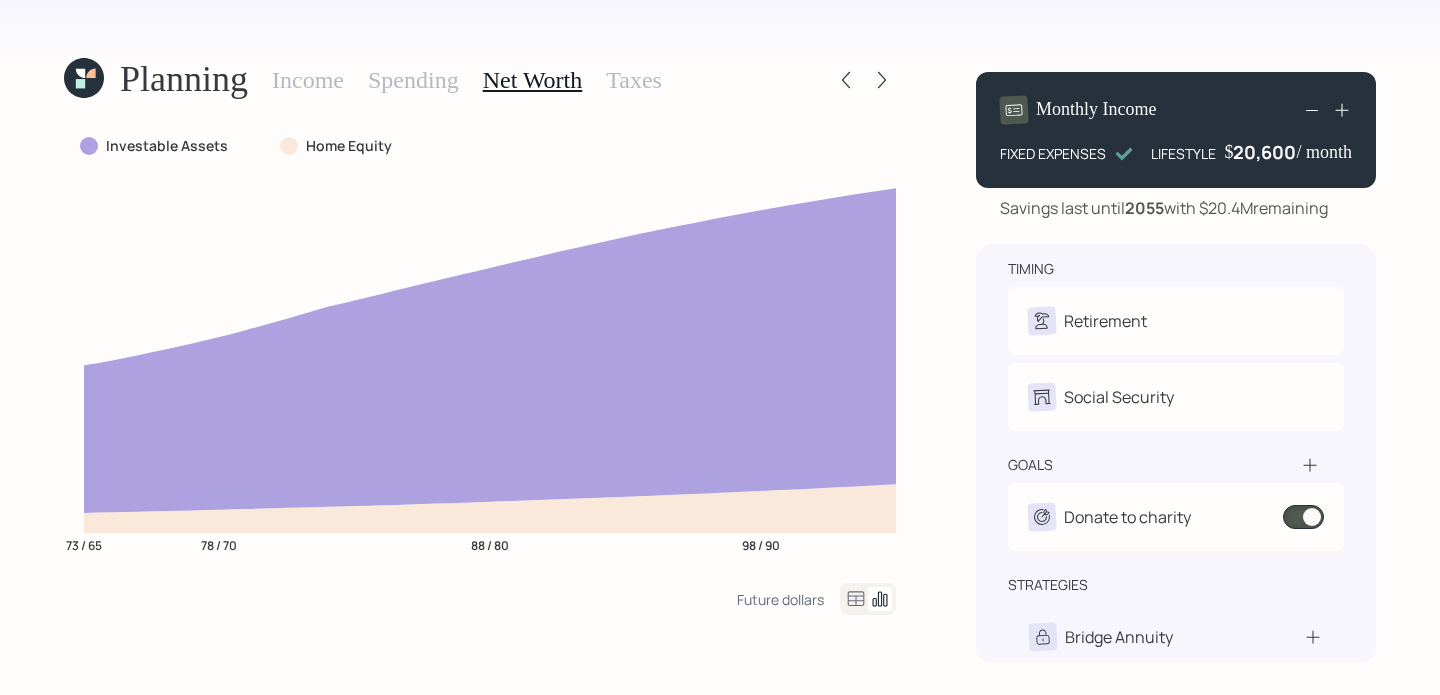 click at bounding box center [856, 599] 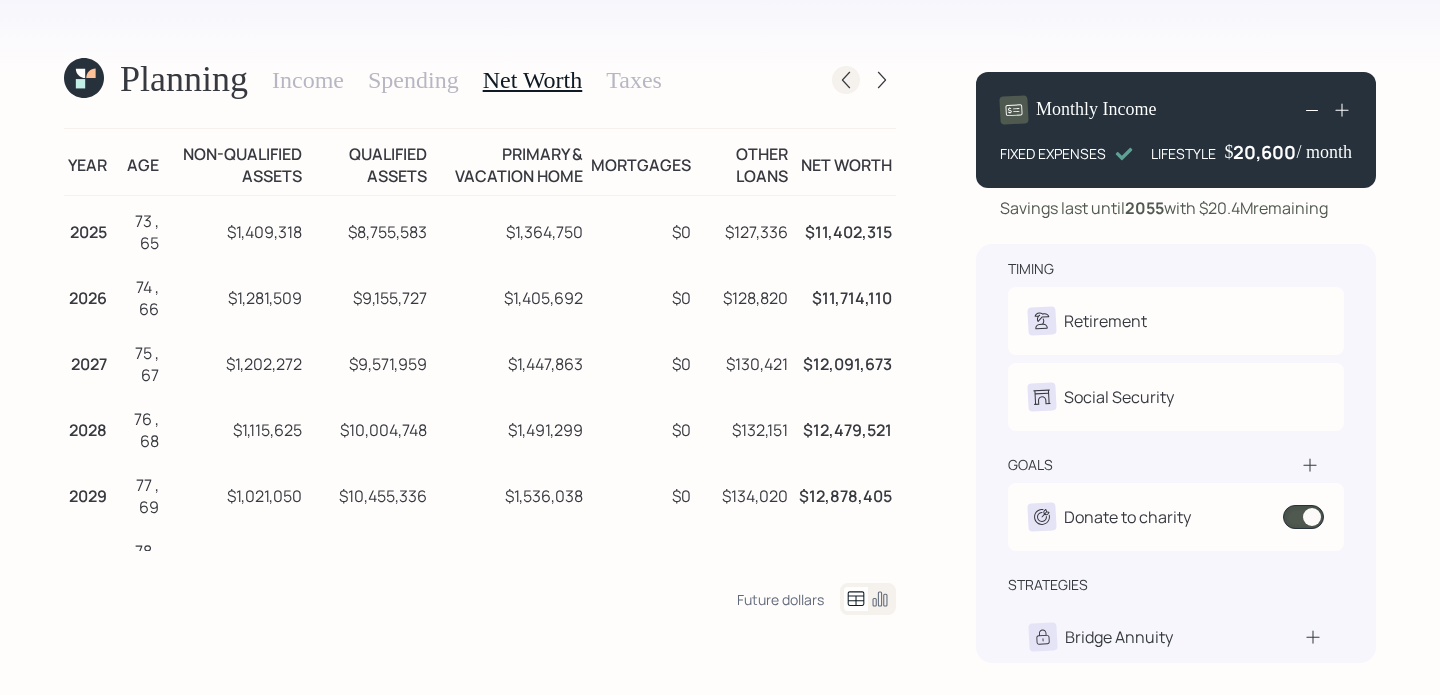 click at bounding box center (846, 80) 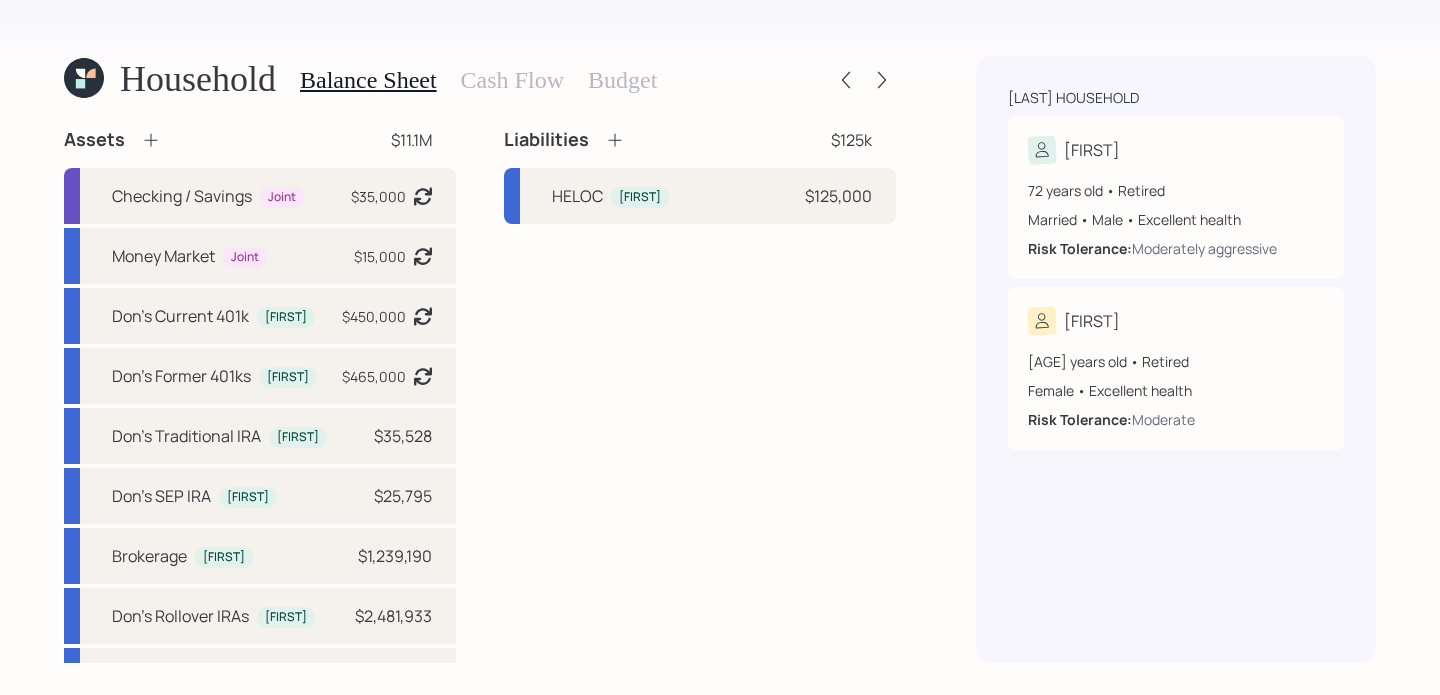 click at bounding box center [846, 80] 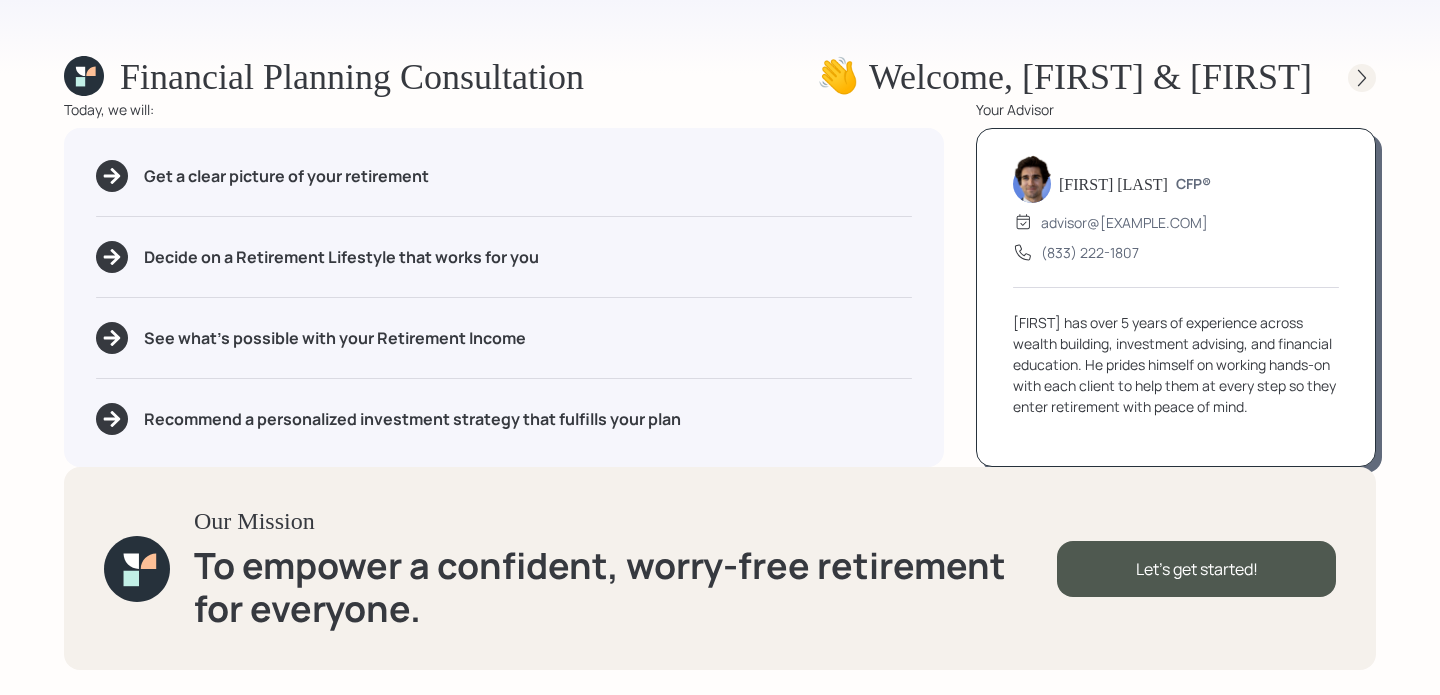 click at bounding box center (1362, 78) 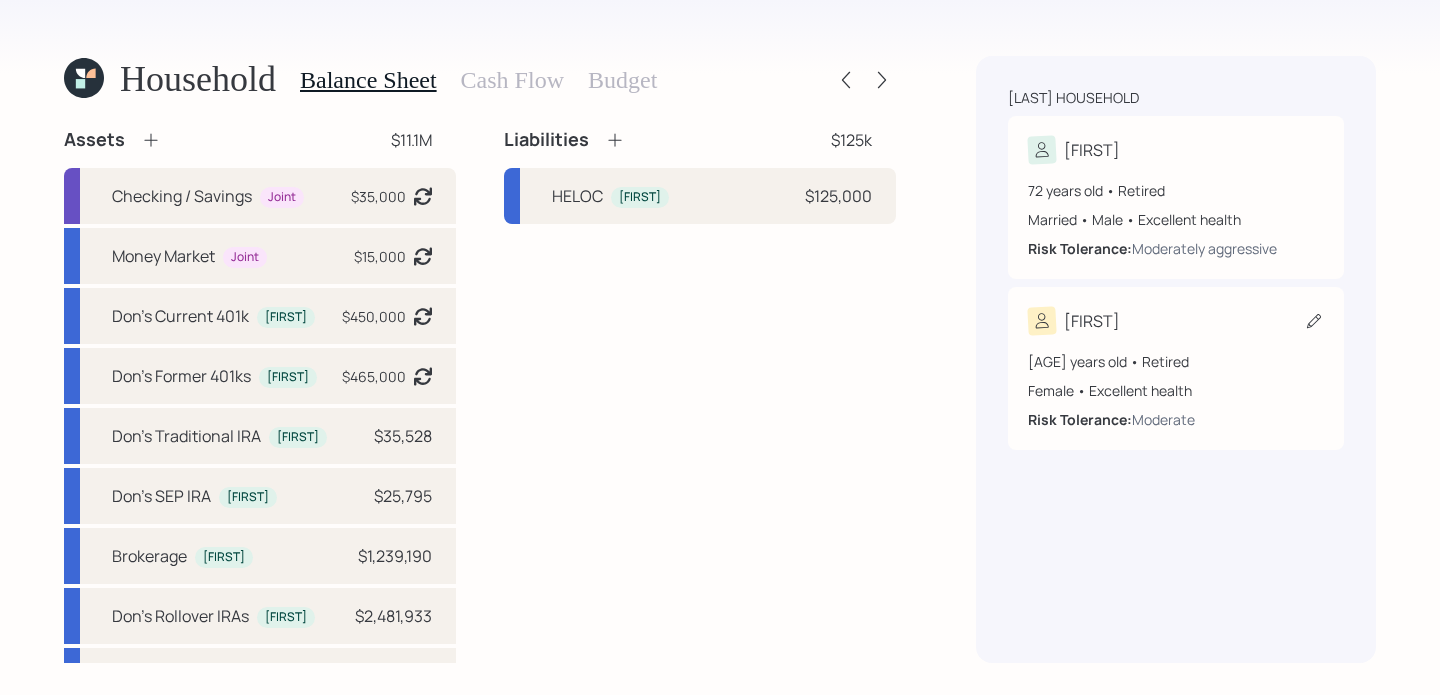 click on "65 years old • Retired Female • Excellent health Risk Tolerance: Moderate" at bounding box center (1176, 211) 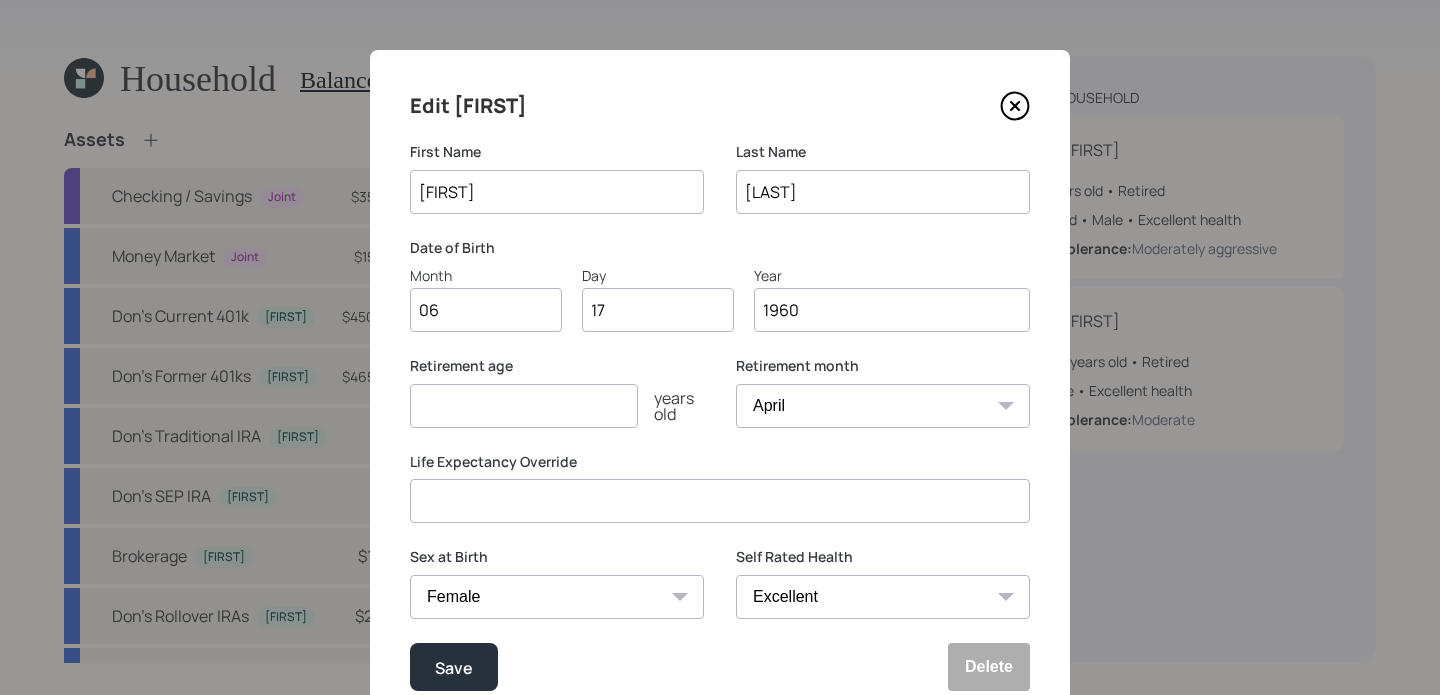 click at bounding box center [1015, 106] 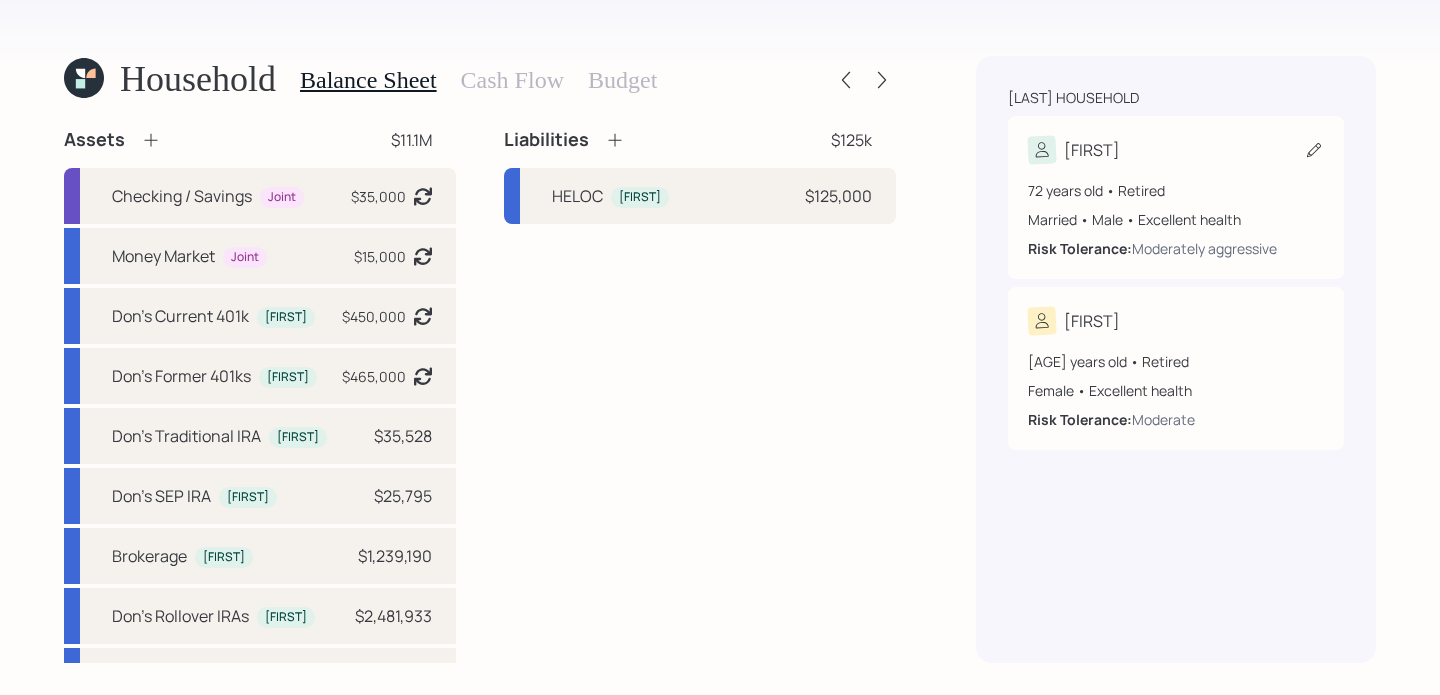 click on "72 years old • Retired Married • Male • Excellent health Risk Tolerance: Moderately aggressive" at bounding box center (1176, 211) 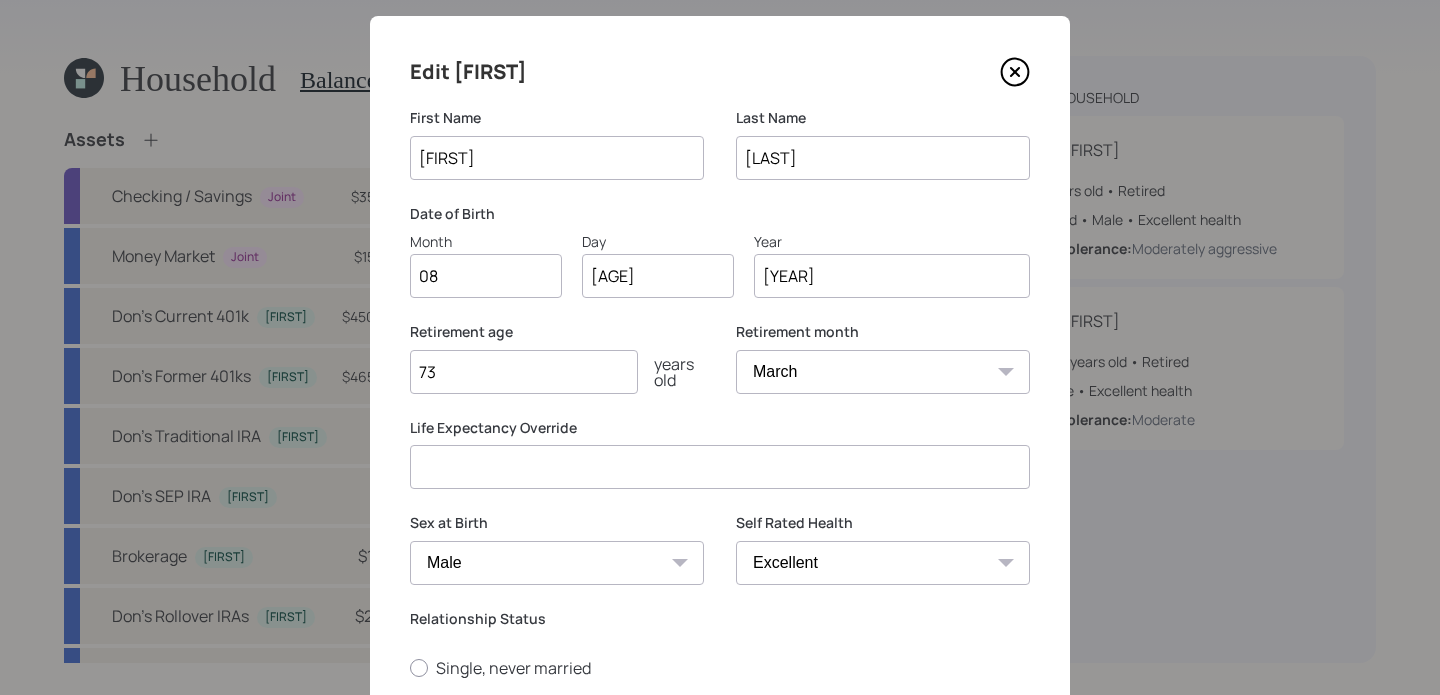 scroll, scrollTop: 47, scrollLeft: 0, axis: vertical 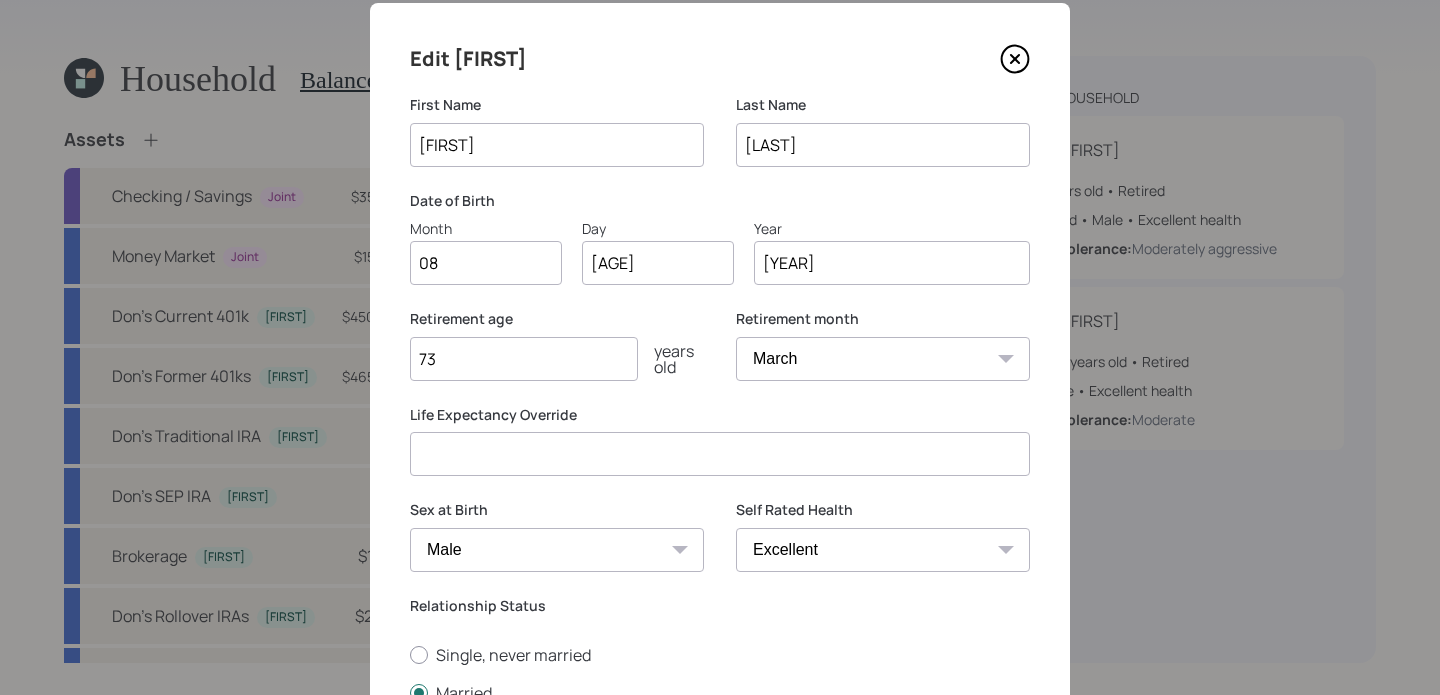 click on "Edit Donald First Name Donald Last Name Trainor Date of Birth Month 08 Day 28 Year 1952 Retirement age 73 years old Retirement month January February March April May June July August September October November December Life Expectancy Override Sex at Birth Male Female Other / Prefer not to say Self Rated Health Excellent Very Good Good Fair Poor Relationship Status Single, never married Married Separated Divorced Widowed Save" at bounding box center (720, 464) 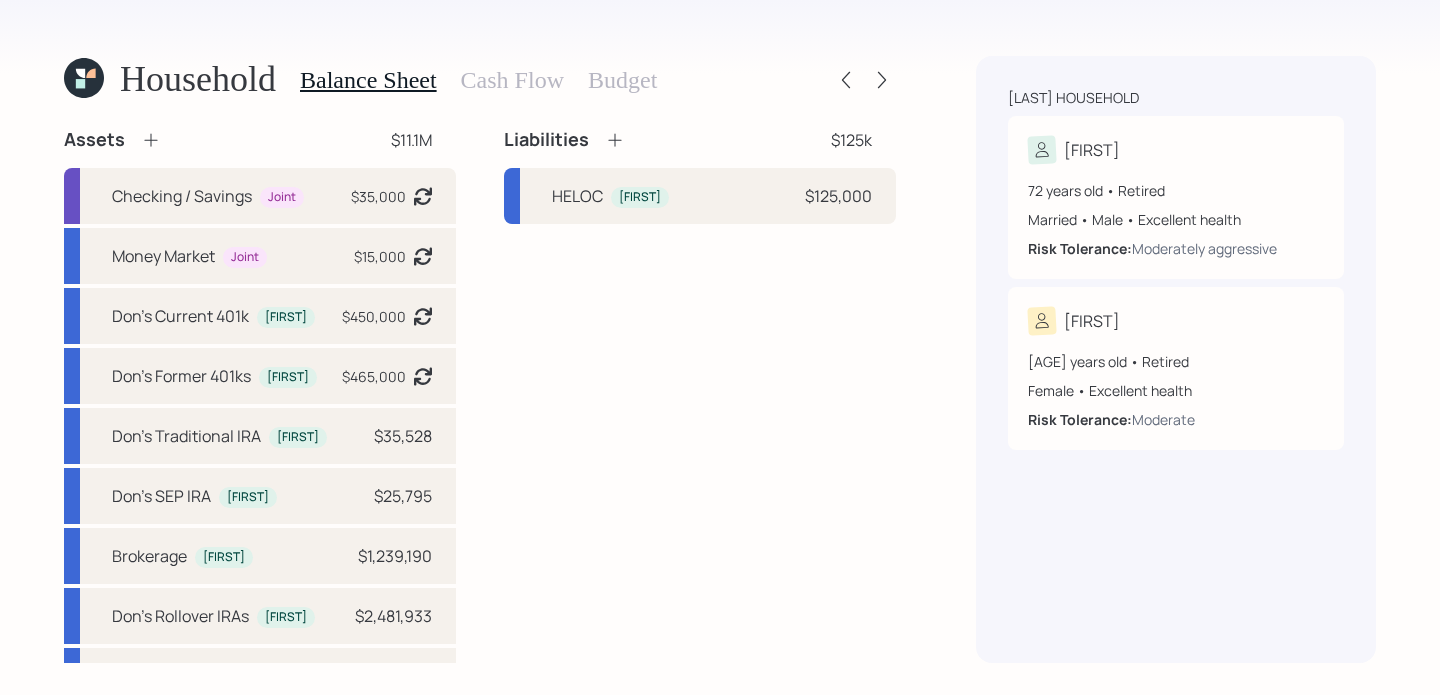 click on "Household Balance Sheet Cash Flow Budget Assets $11.1M Checking / Savings Joint $35,000 Asset balance last updated on 04-03-2024. Last year it was expected to distribute $0. Money Market Joint $15,000 Asset balance last updated on 04-03-2024. Last year it was expected to distribute $0. Don's Current 401k Donald $450,000 Asset balance last updated on 04-03-2024. Last year it was expected to distribute $0. Don's Former 401ks Donald $465,000 Asset balance last updated on 10-21-2024. Last year it was expected to distribute $0. Don's Traditional IRA Donald $35,528 Don's SEP IRA Donald $25,795 Brokerage Donald $1,239,190 Don's Rollover IRAs Donald $2,481,933 Don's Brokerage - Computershare Donald $238,469 Retirable Don's IRA Donald $36,945 Mary's Current 401k Polly $292,649 Mary's SEP IRA Polly $1,537,400 Mary's Inherited IRA (pre-2019) Polly $696,211 Mary's SRA Polly $27,000 Asset balance last updated on 04-03-2024. Last year it was expected to distribute $0. Mary's Traditional IRA Polly $75,000 Polly $2,140,696" at bounding box center (720, 347) 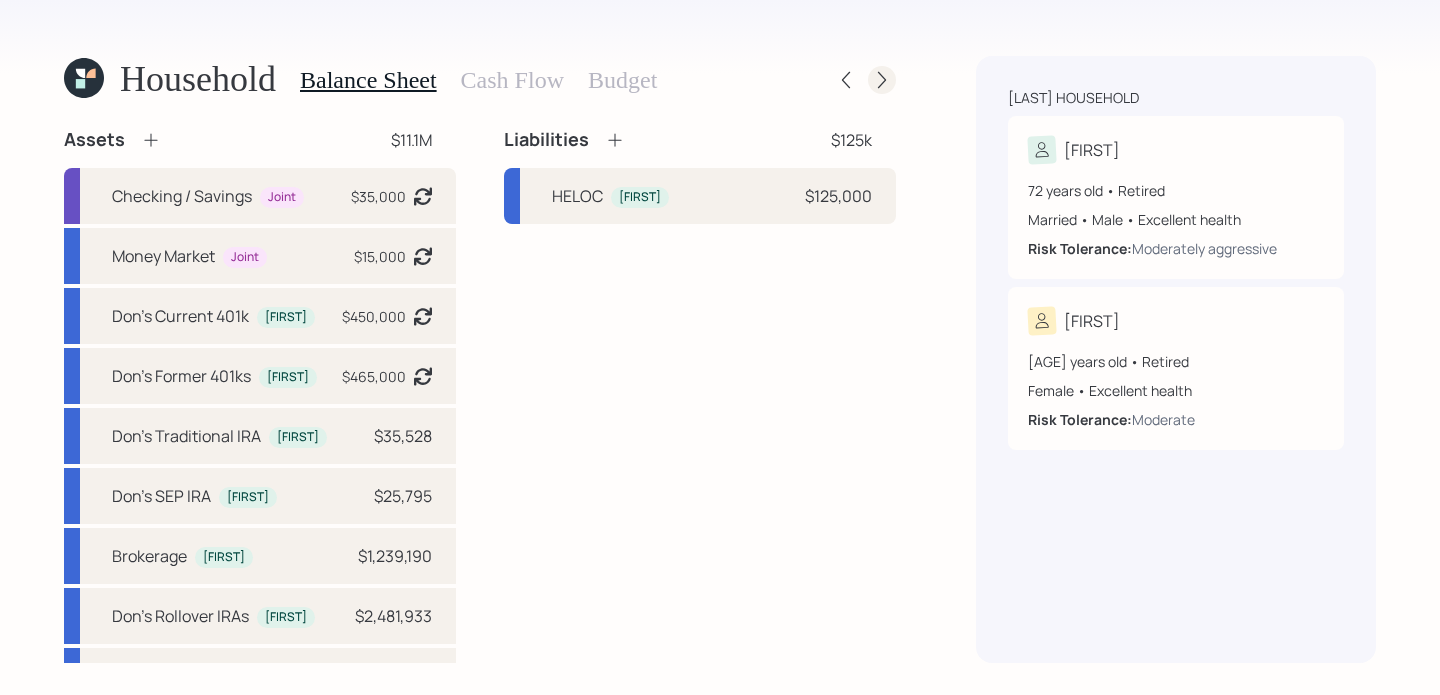 click at bounding box center (882, 80) 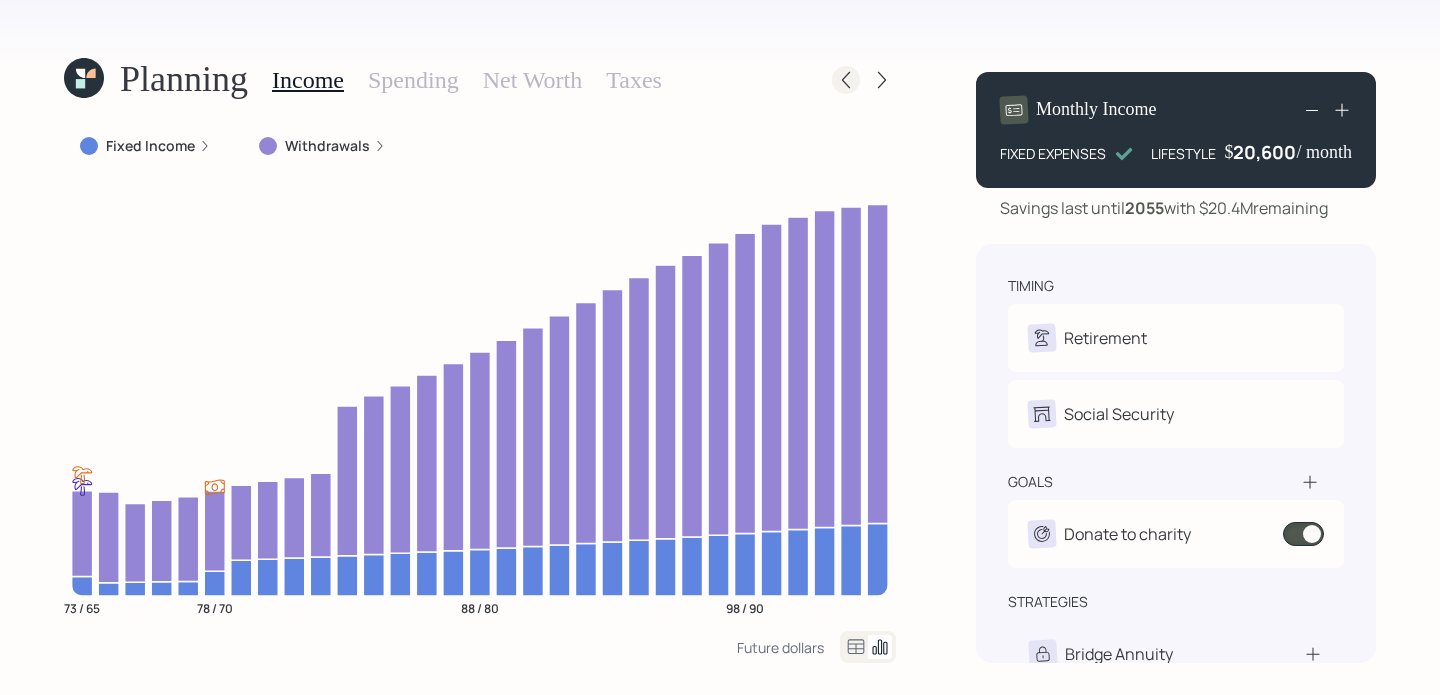 click at bounding box center [846, 80] 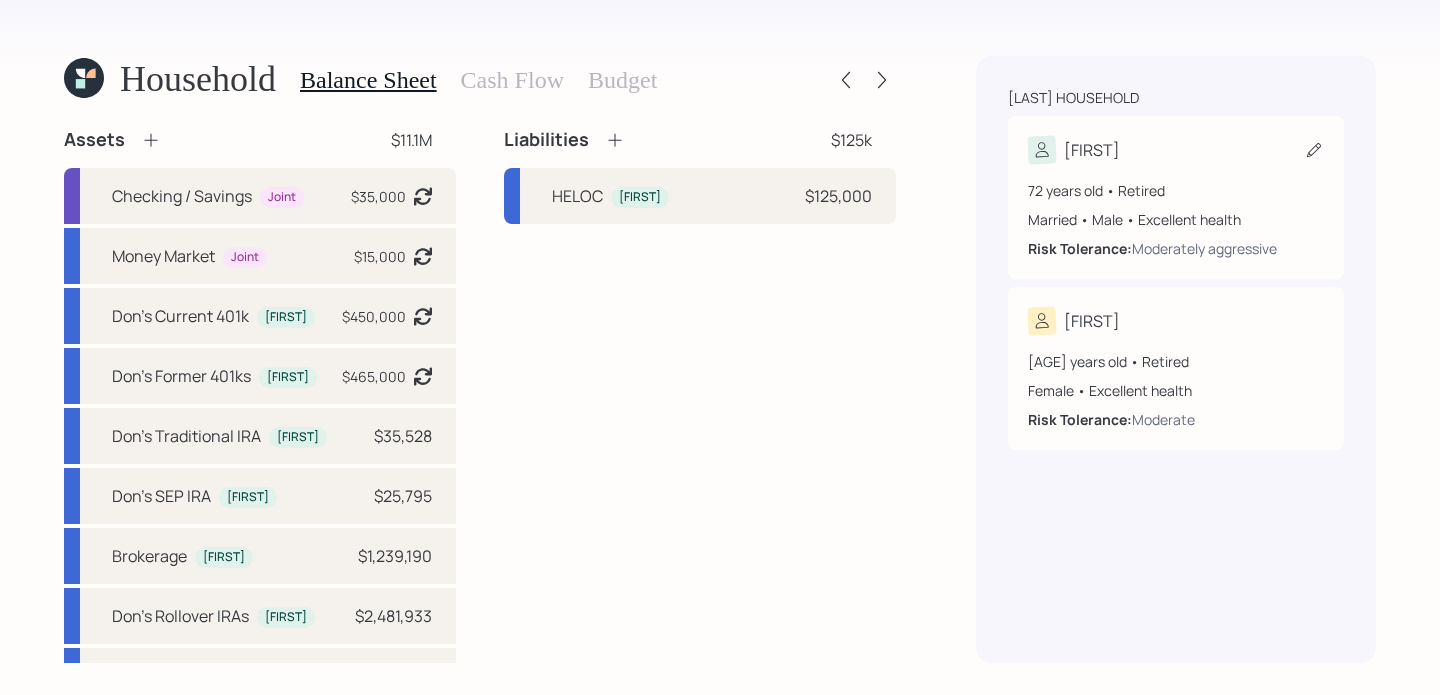 click on "72 years old • Retired" at bounding box center (1176, 190) 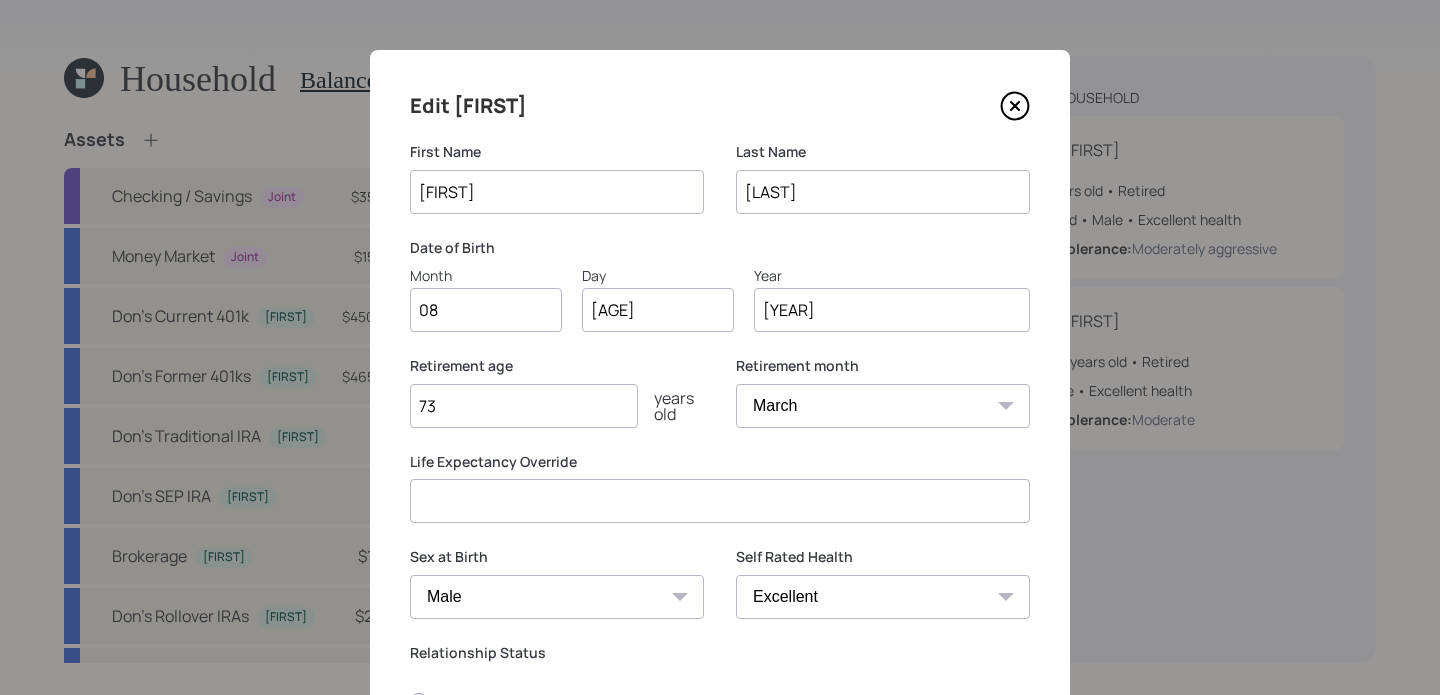 click at bounding box center (1015, 106) 